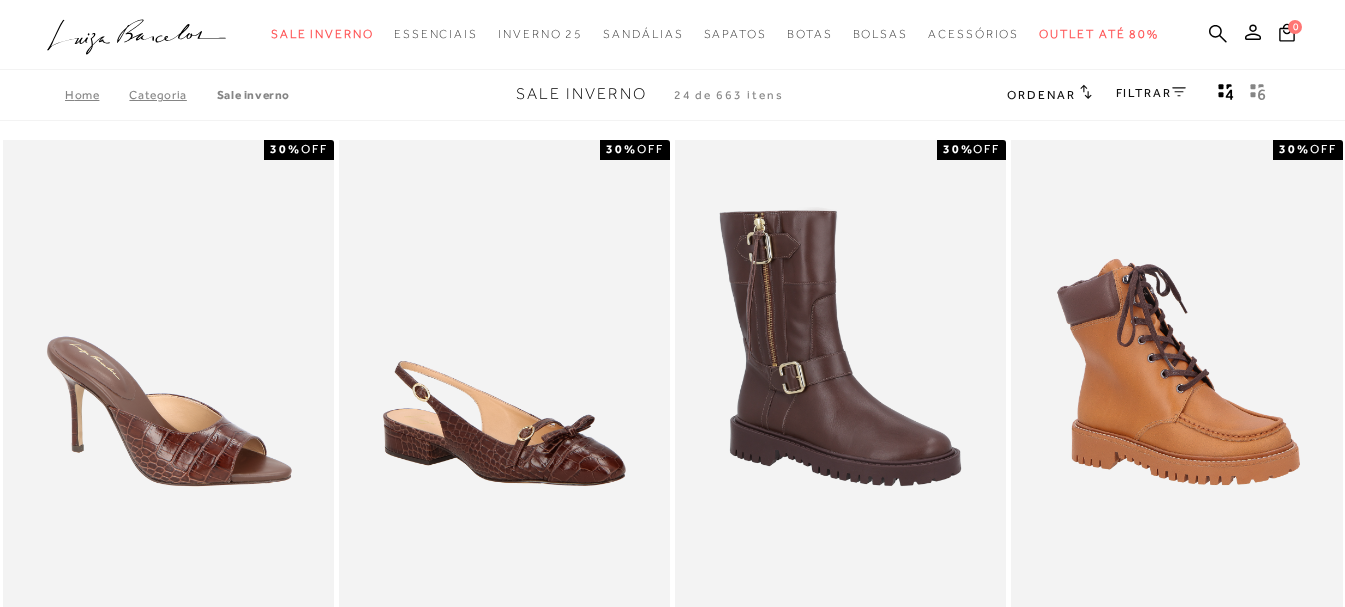 scroll, scrollTop: 0, scrollLeft: 0, axis: both 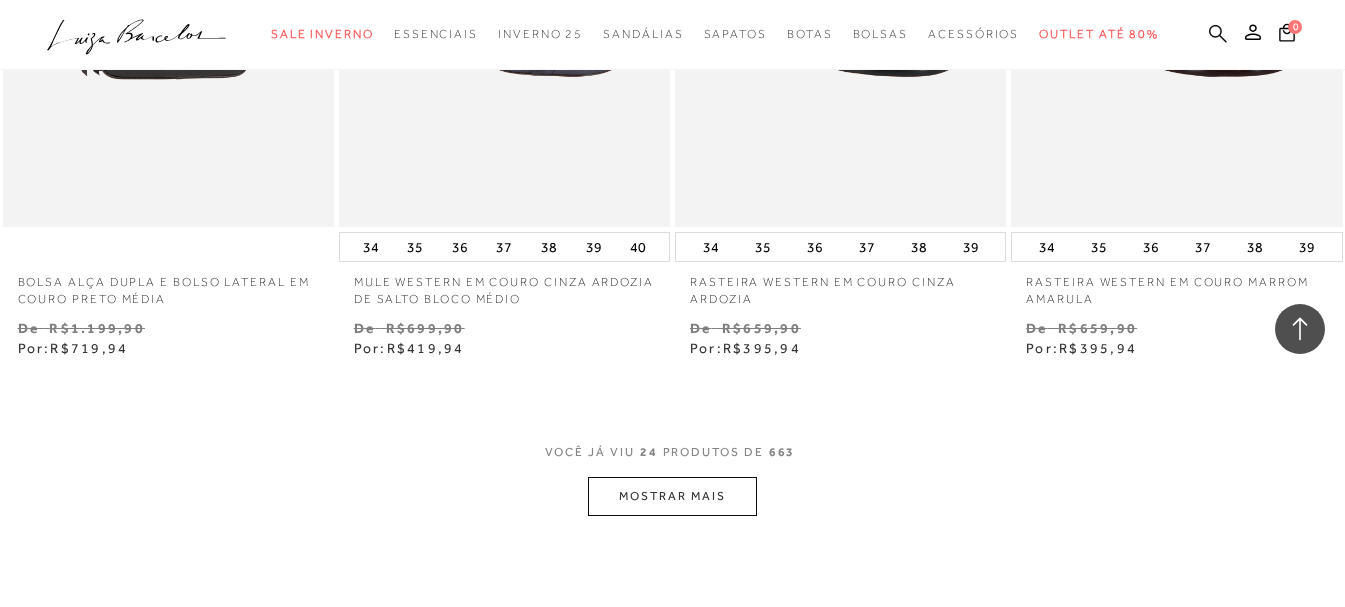 click on "categoryHeader
.a{fill-rule:evenodd;}
Sale Inverno
Modelo Sapatos" at bounding box center [672, -3673] 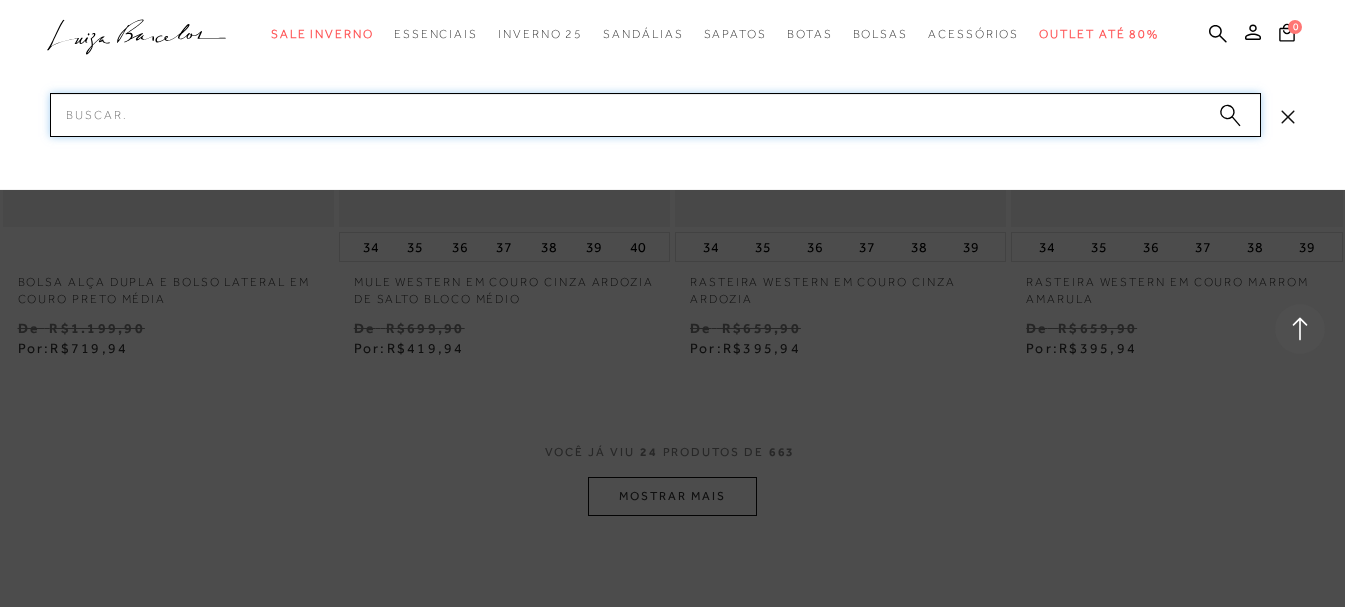 click on "Pesquisar" at bounding box center [655, 115] 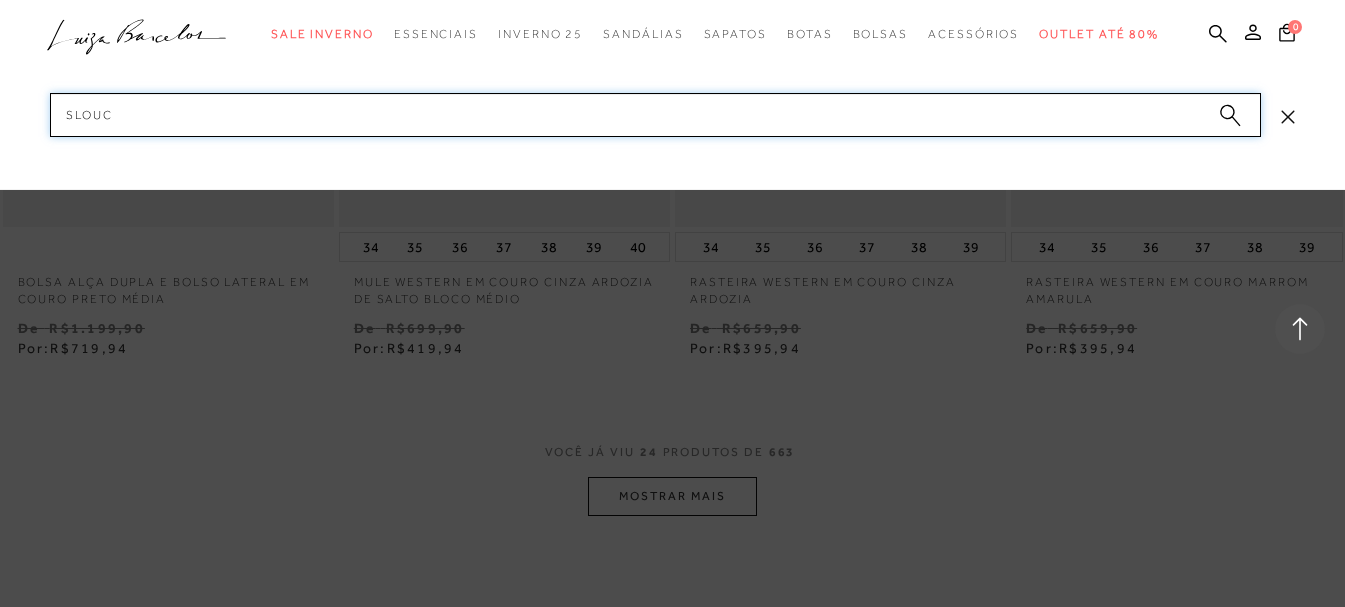 type on "slouch" 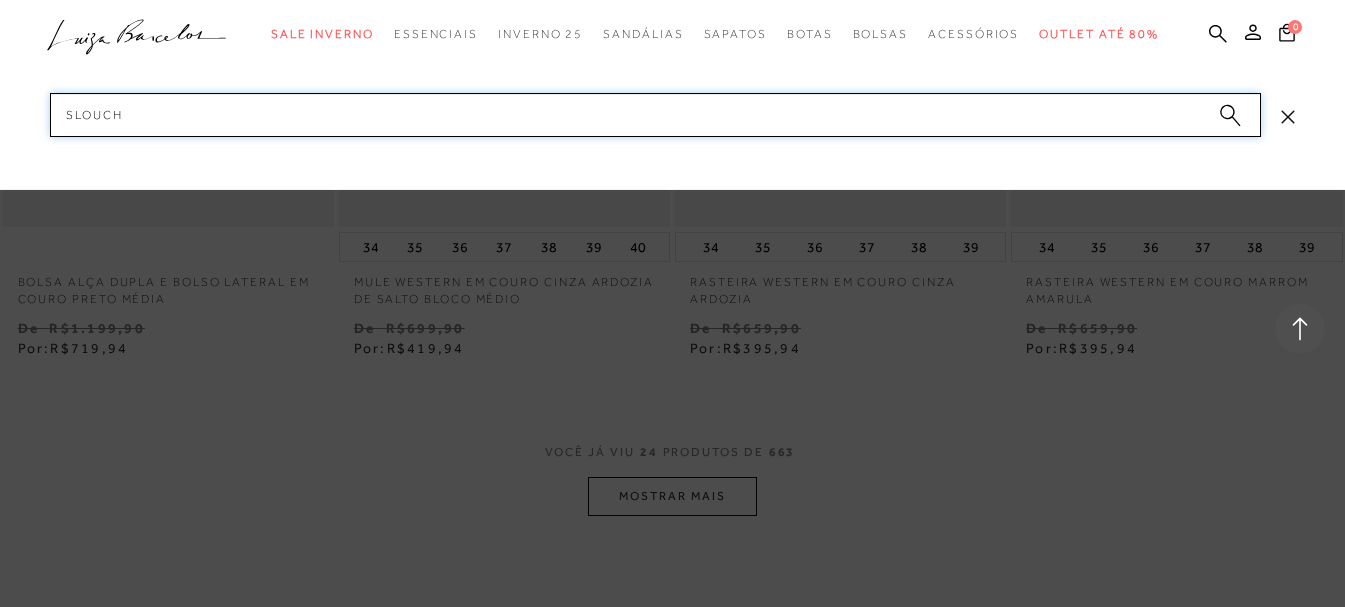 type 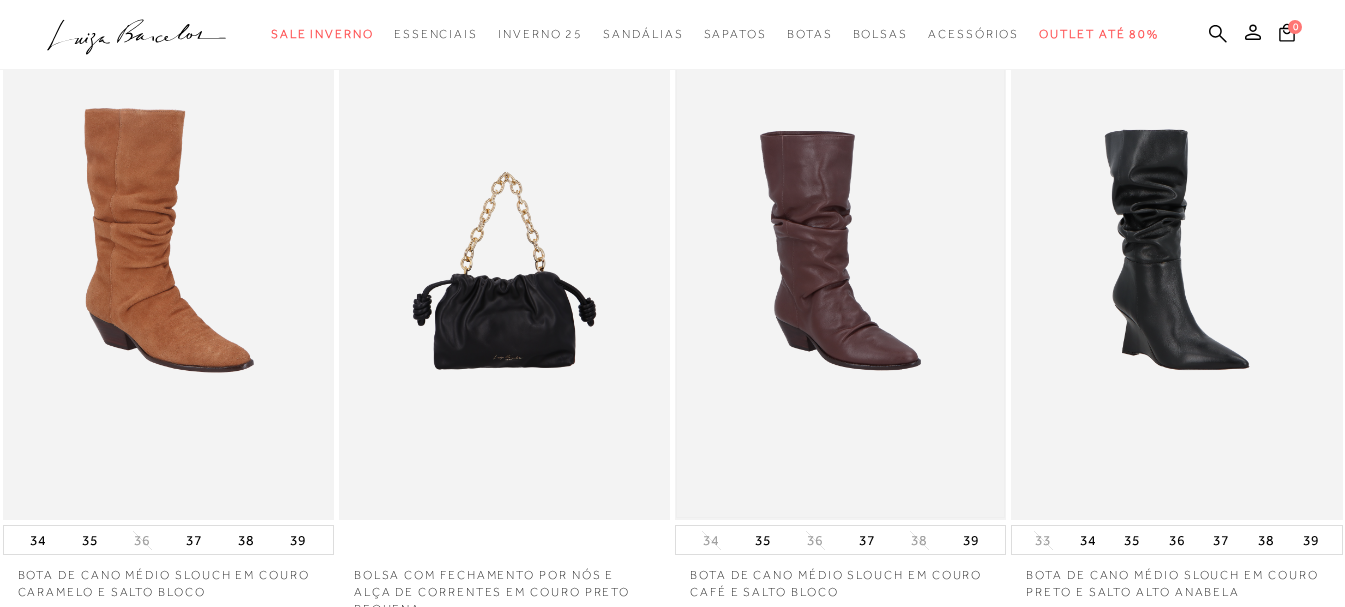 scroll, scrollTop: 900, scrollLeft: 0, axis: vertical 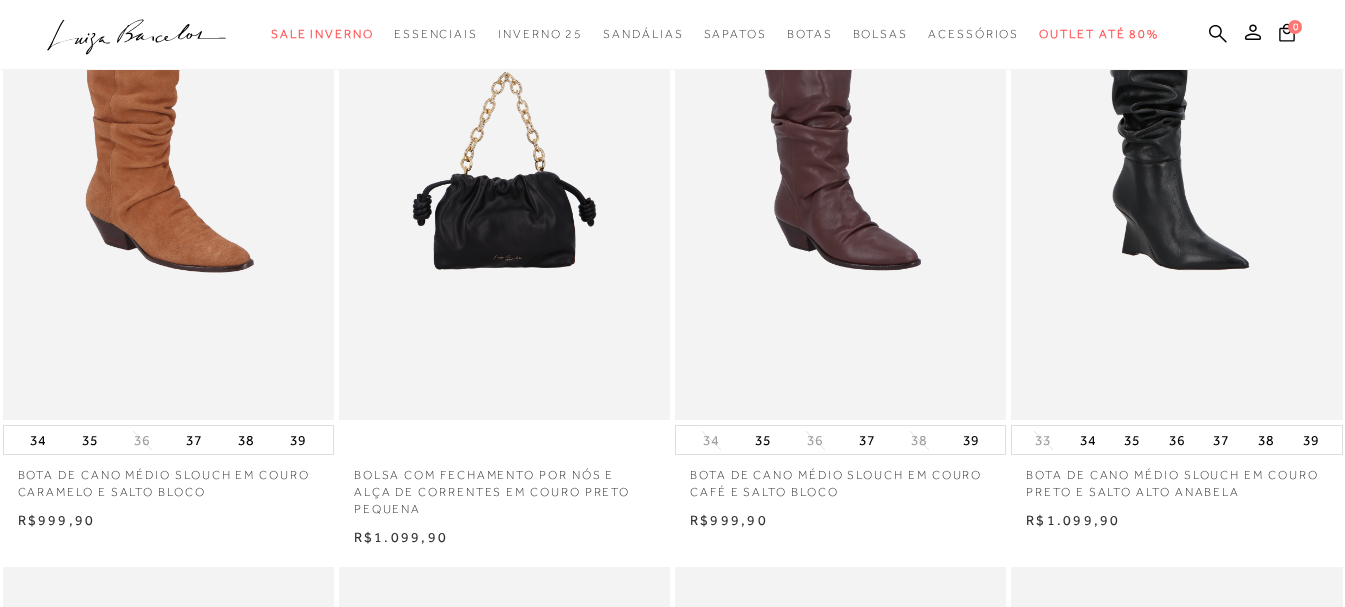 click on ".a{fill-rule:evenodd;}" 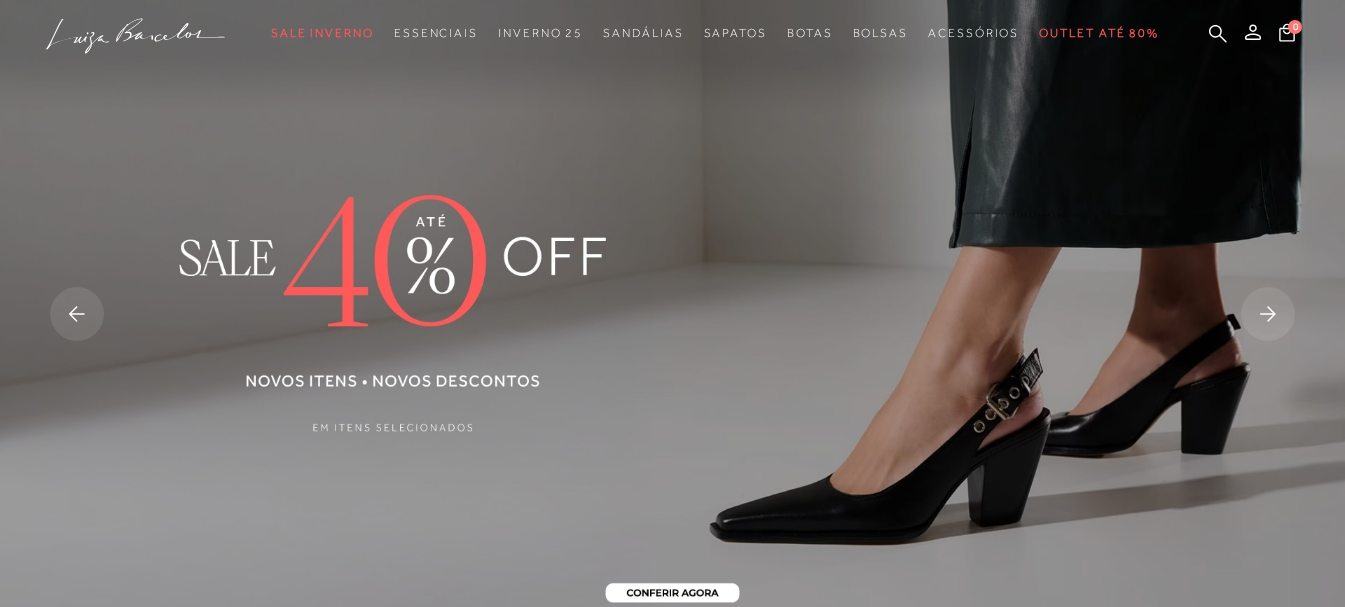 scroll, scrollTop: 0, scrollLeft: 0, axis: both 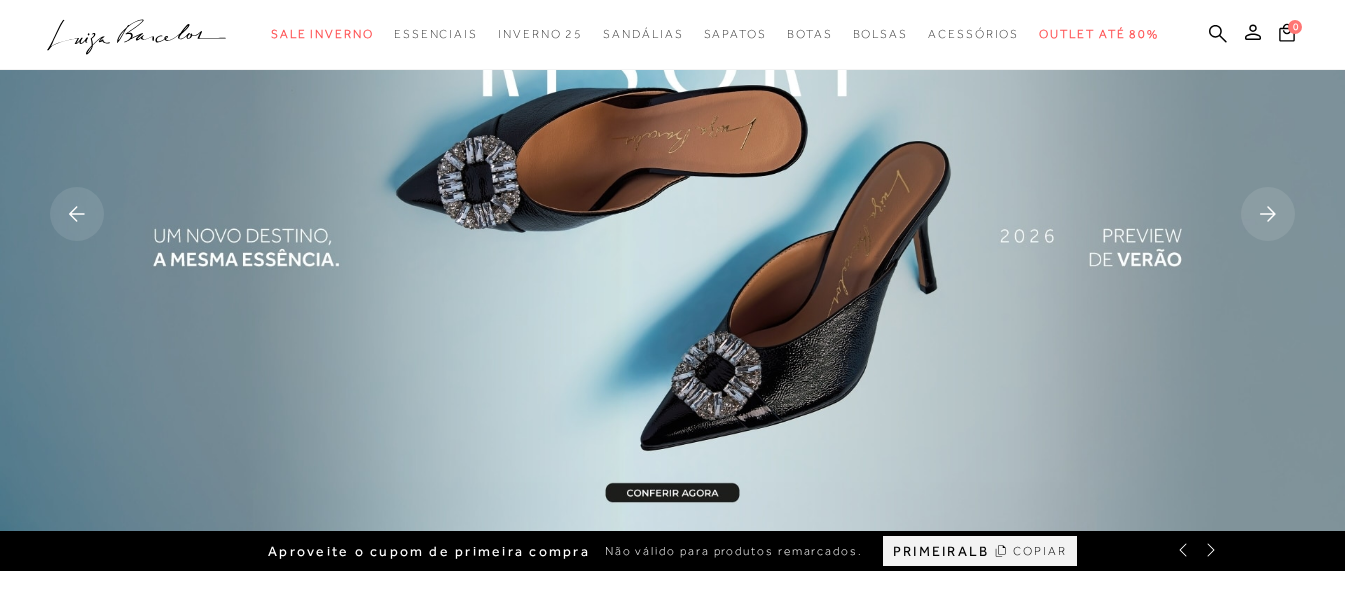 click 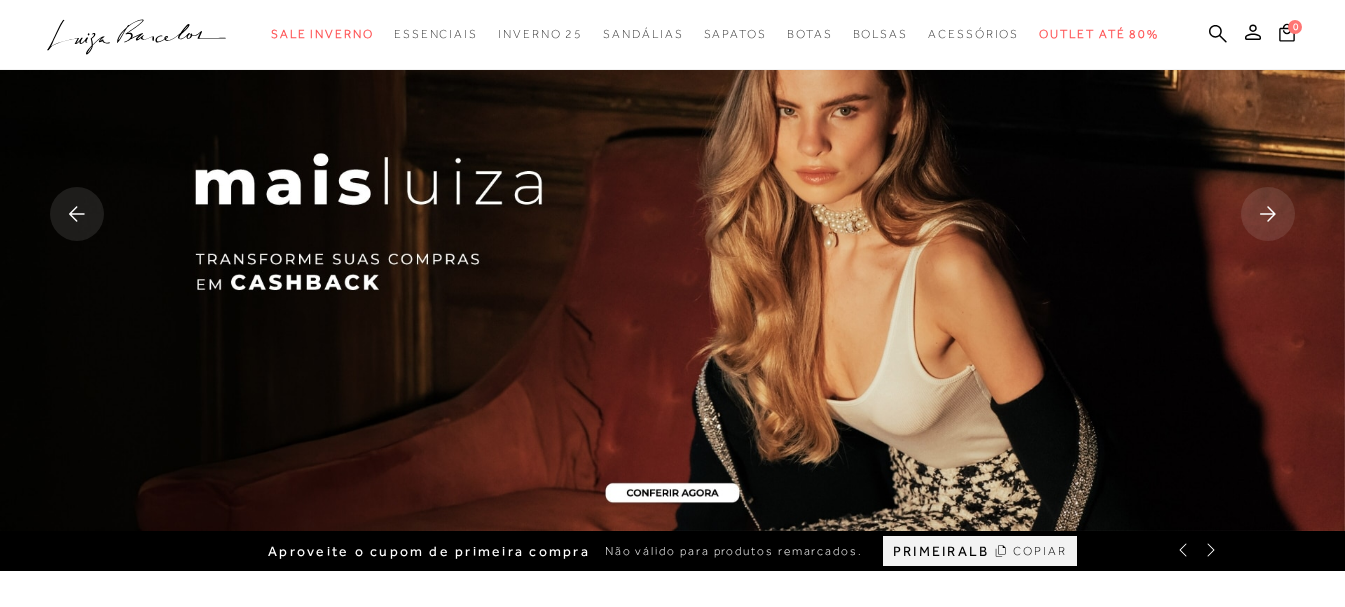 click 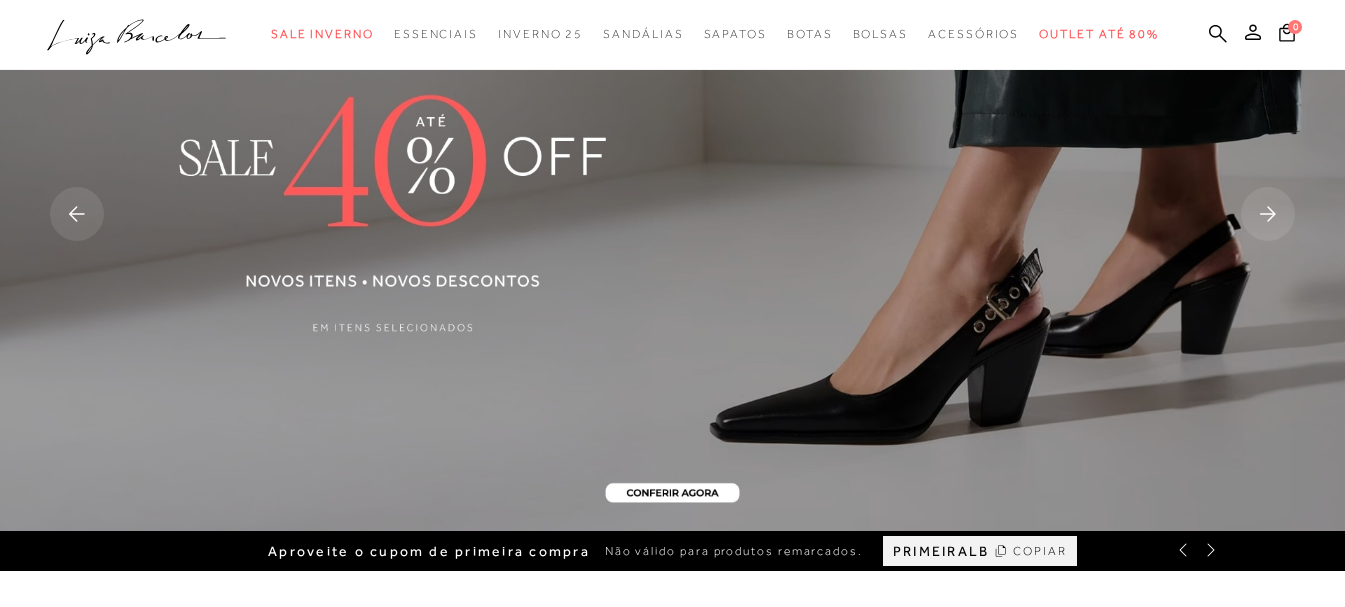 click 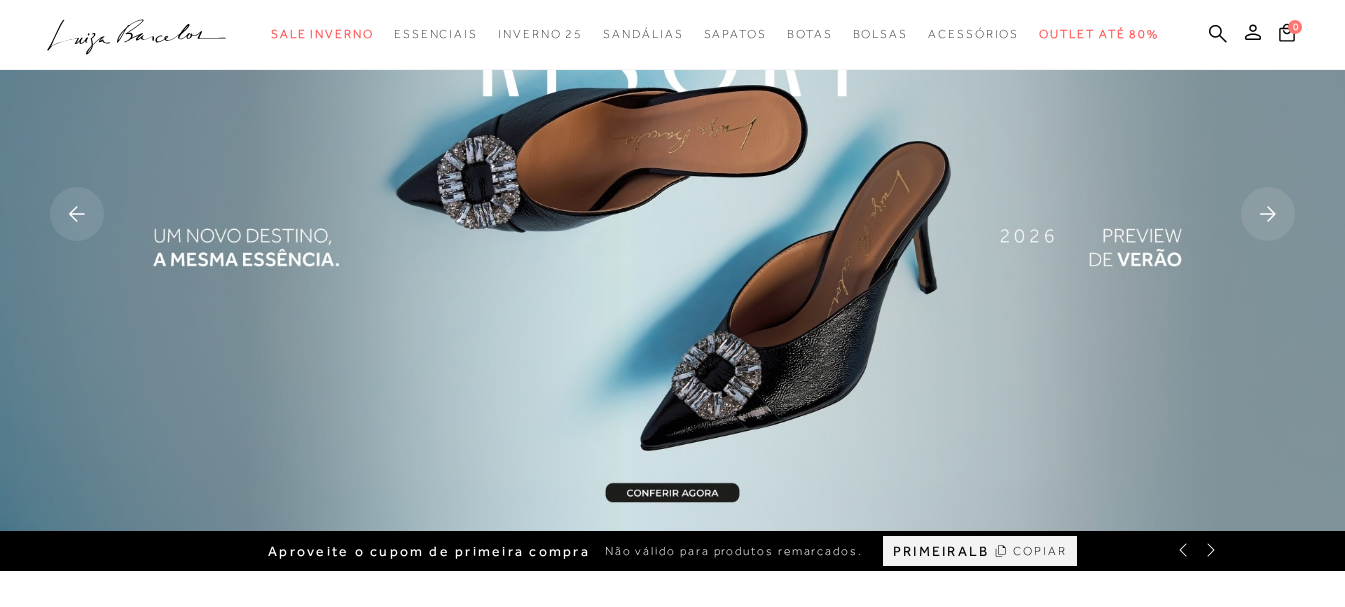 click 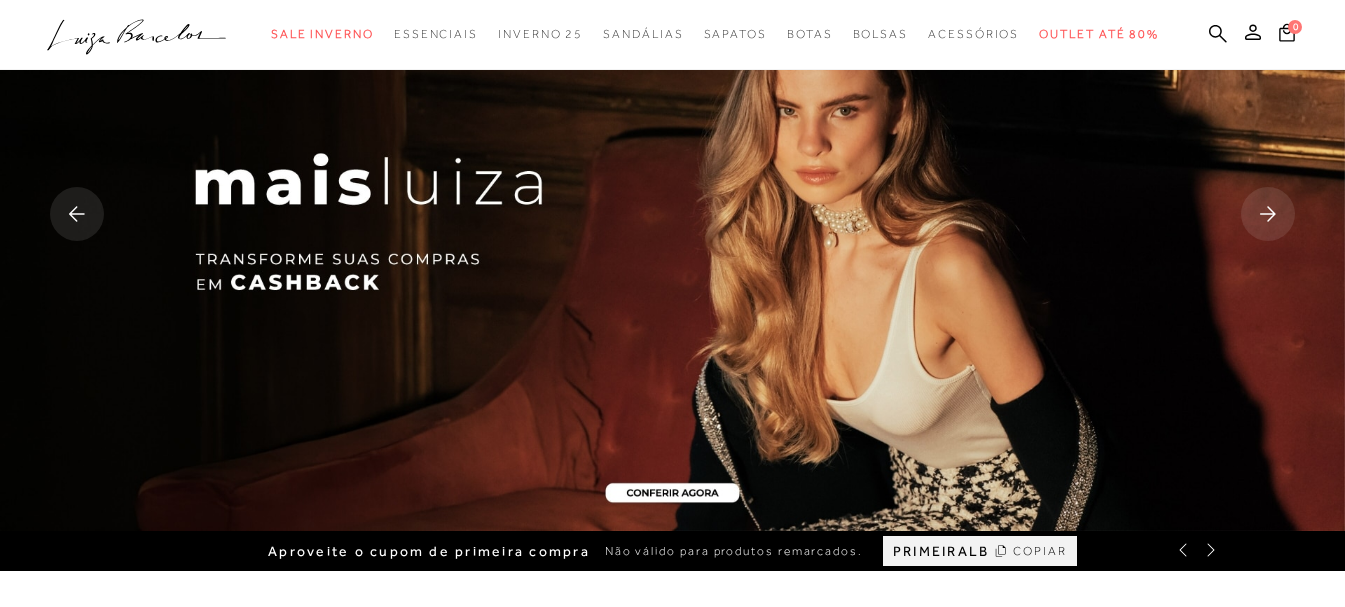 click on "COPIAR" at bounding box center [1040, 551] 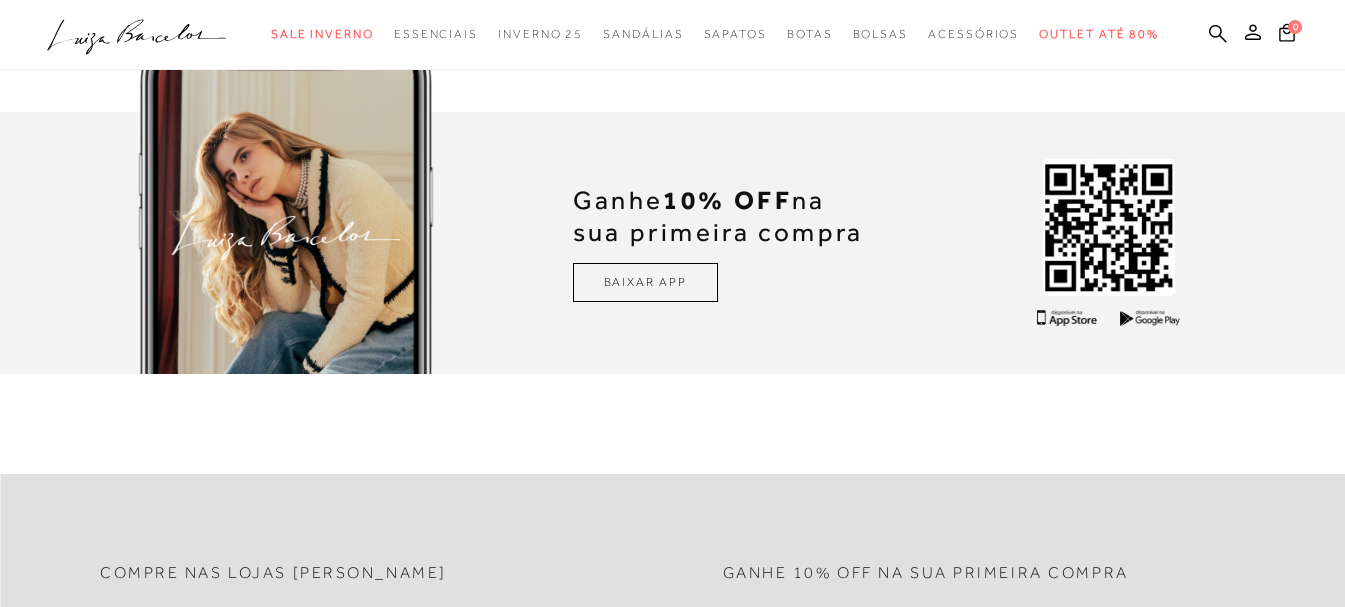 scroll, scrollTop: 5200, scrollLeft: 0, axis: vertical 